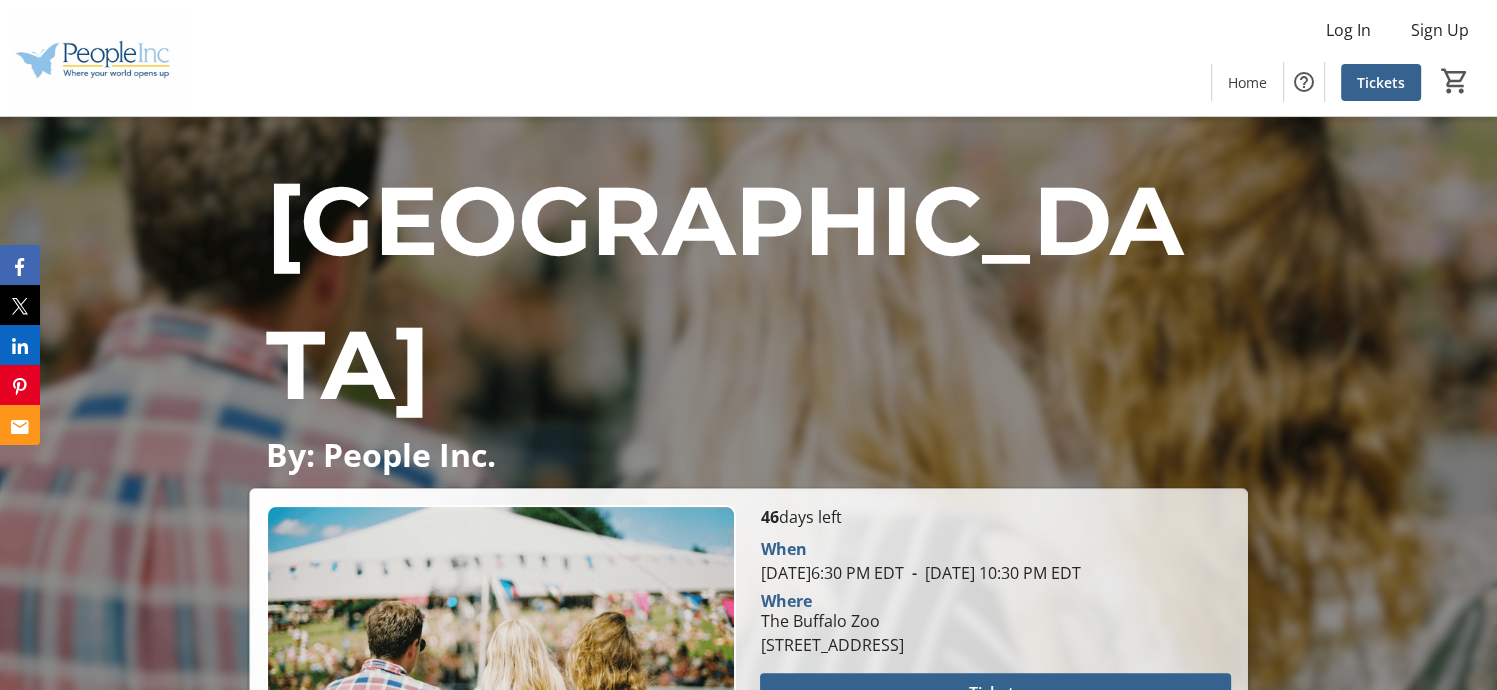 scroll, scrollTop: 400, scrollLeft: 0, axis: vertical 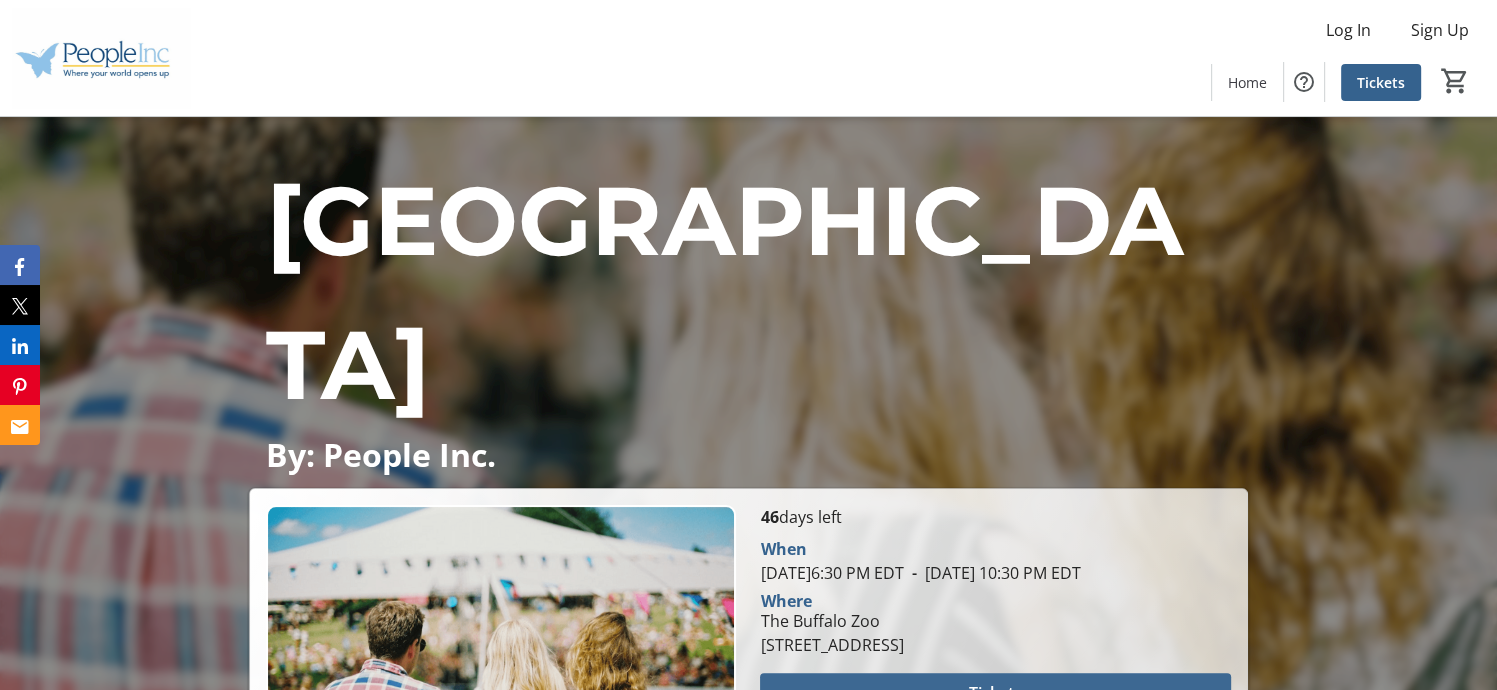 click on "Tickets" at bounding box center [995, 693] 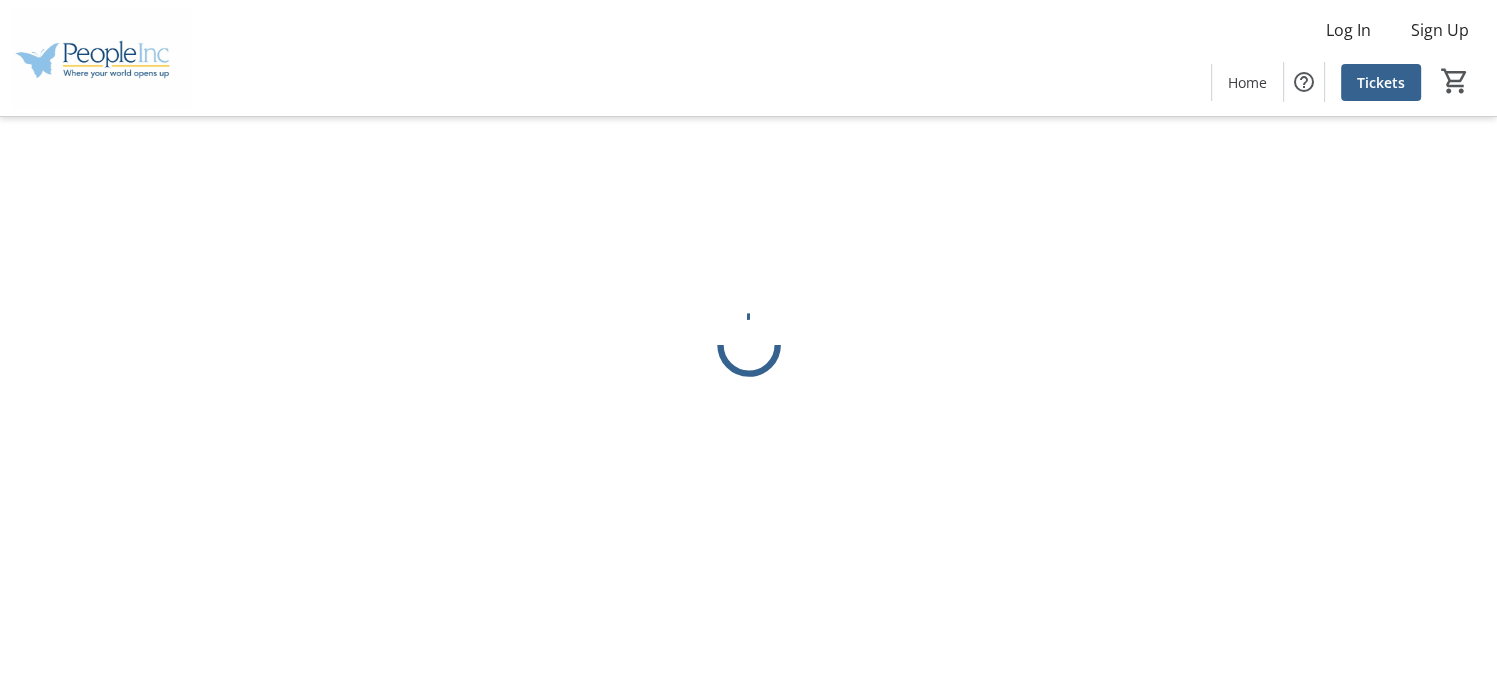 scroll, scrollTop: 0, scrollLeft: 0, axis: both 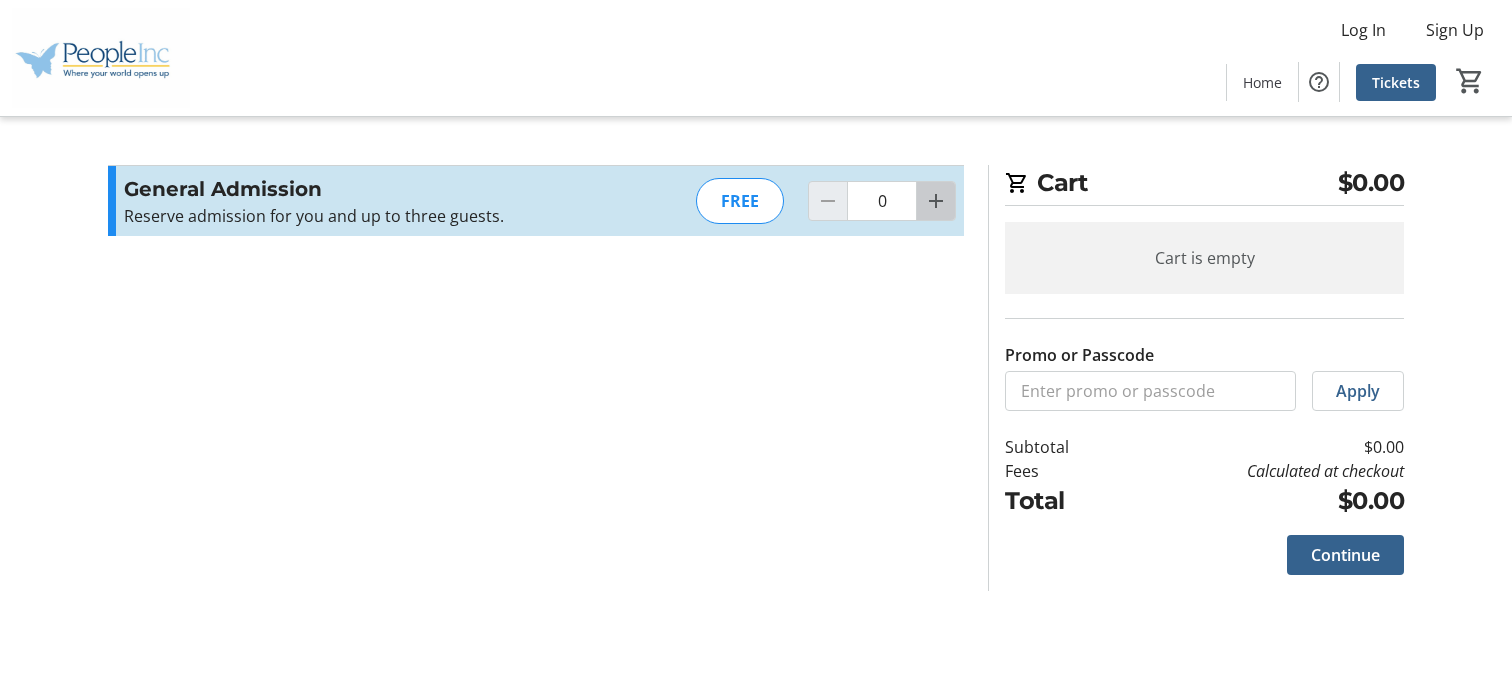 click 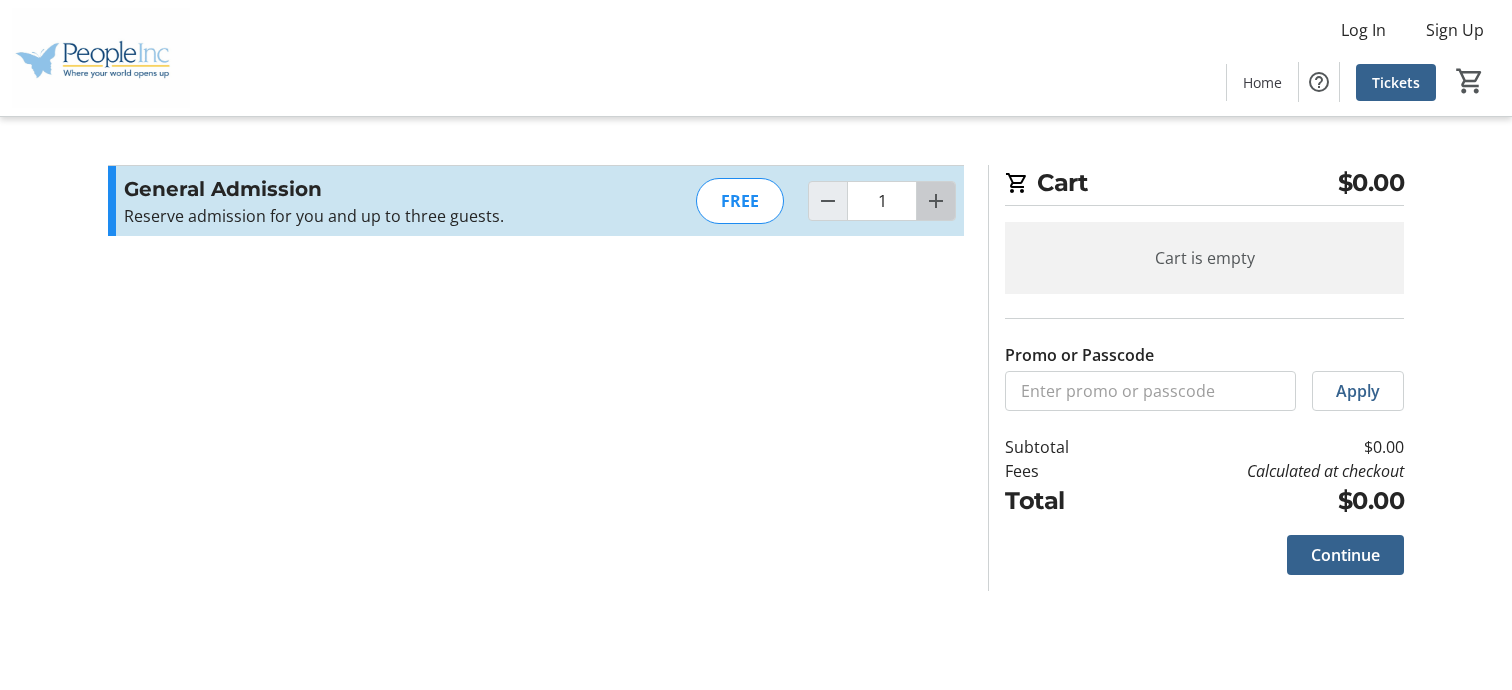 click 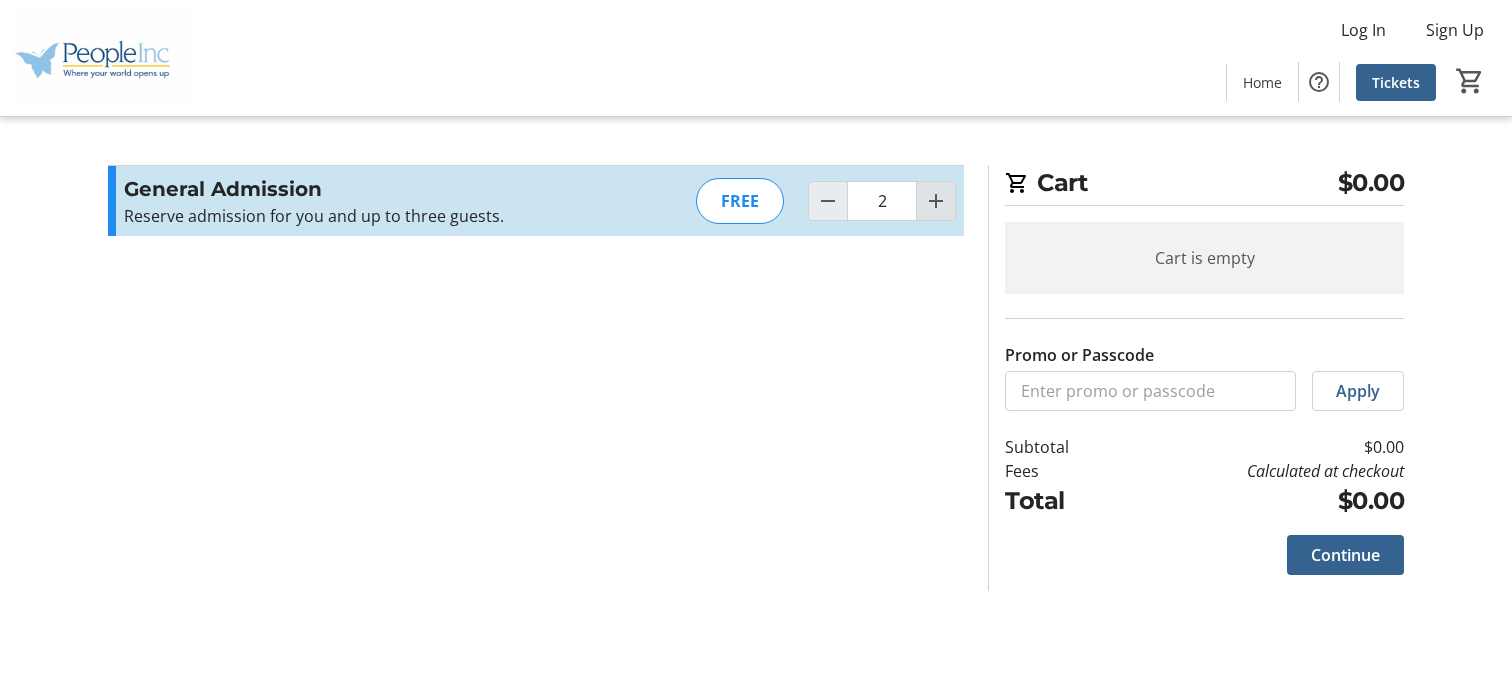 click 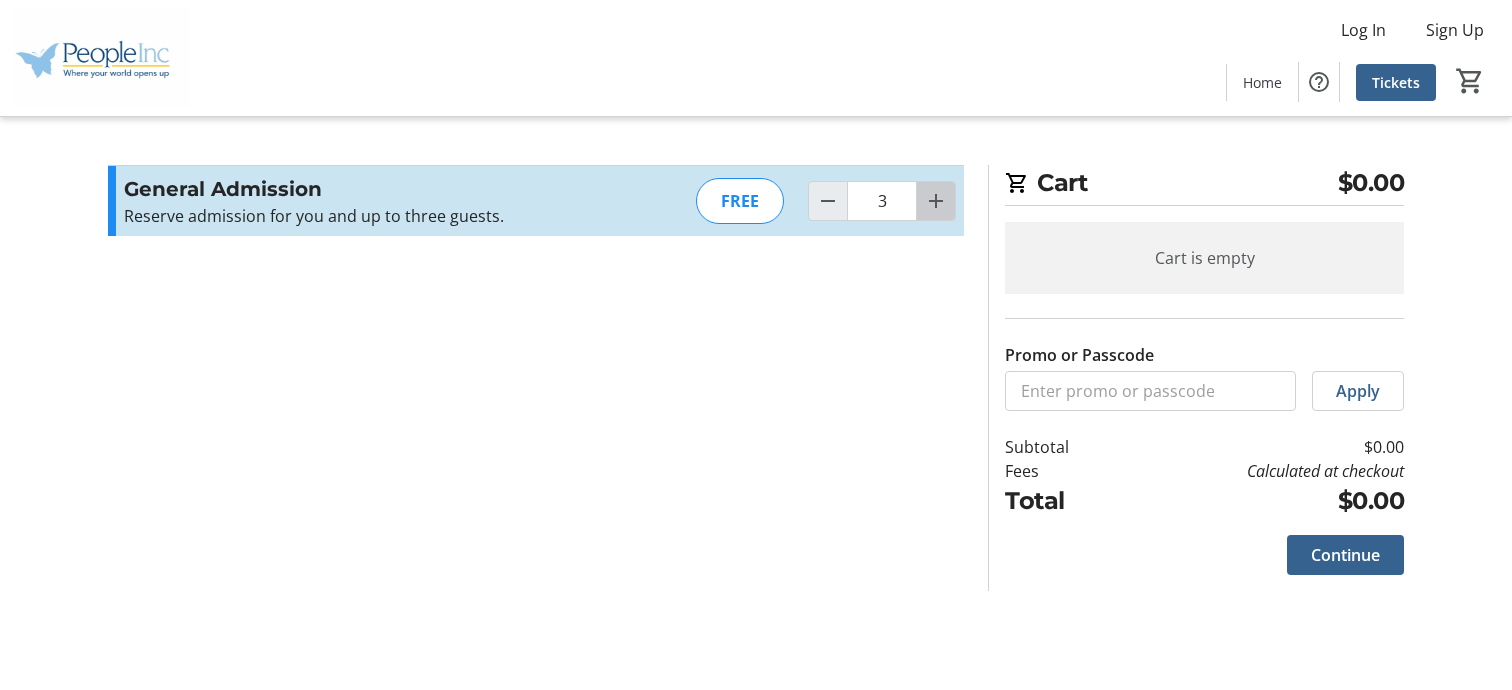 click 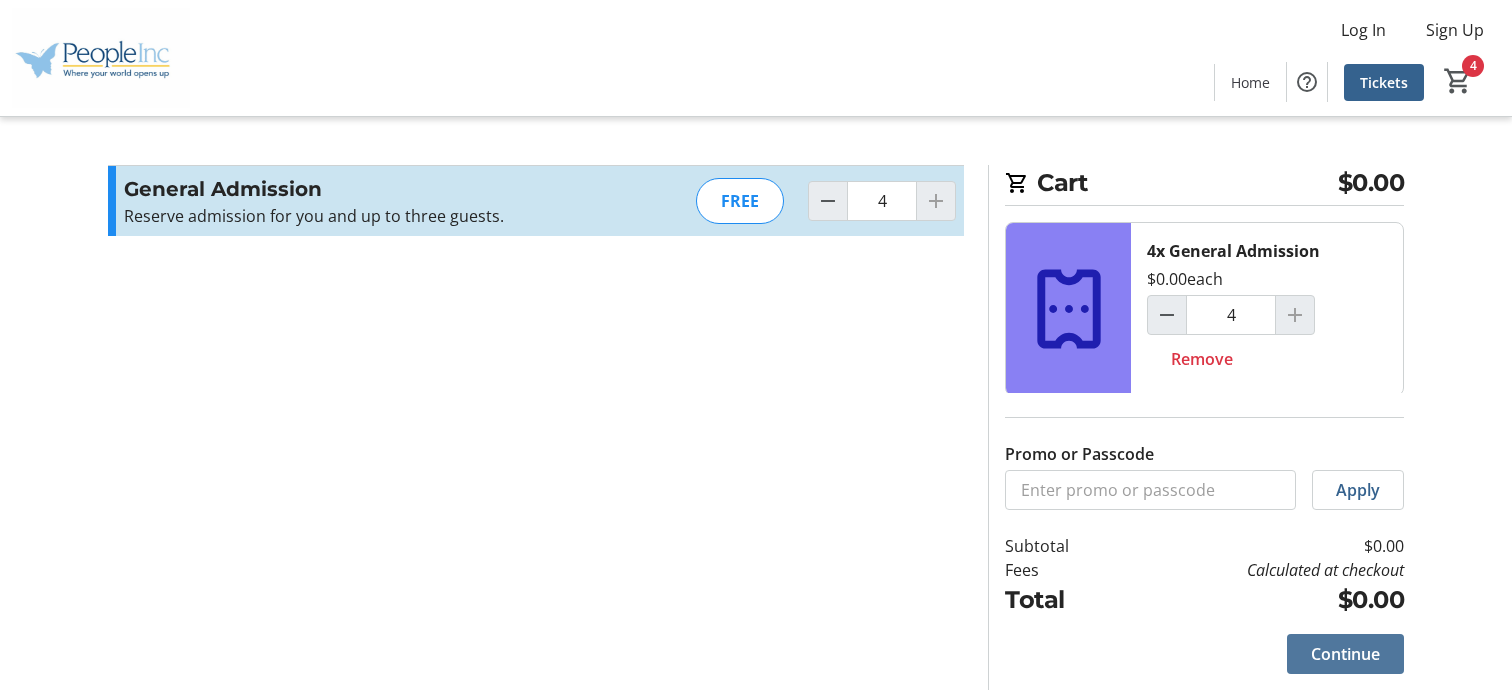 click on "Continue" 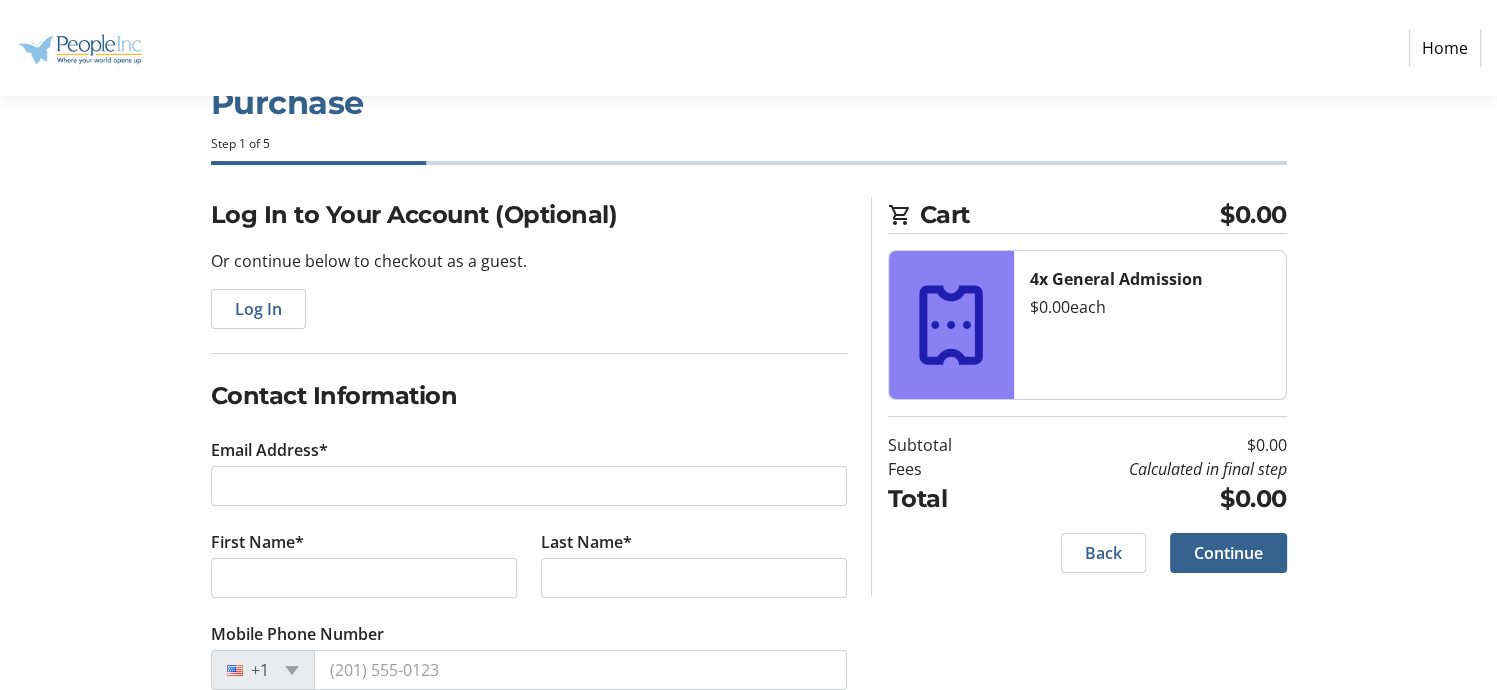 scroll, scrollTop: 112, scrollLeft: 0, axis: vertical 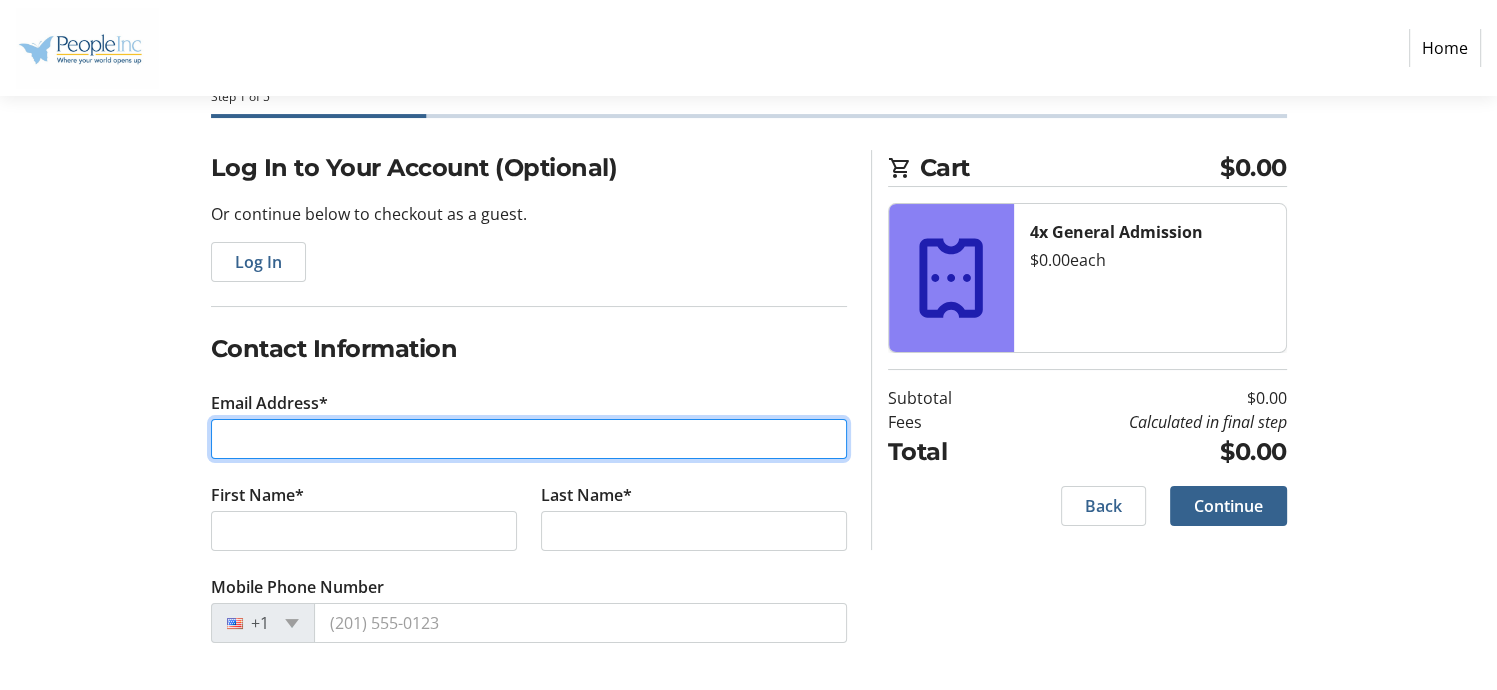 click on "Email Address*" at bounding box center [529, 439] 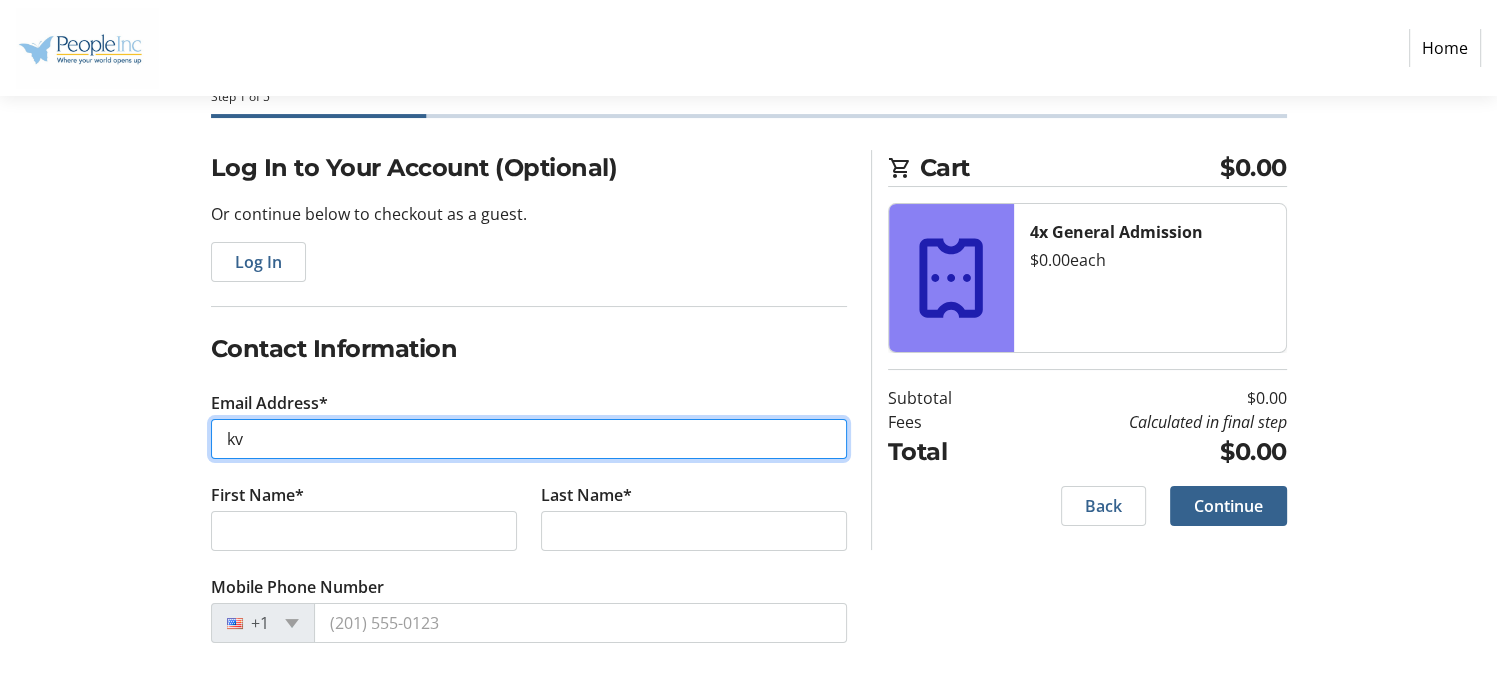 type on "[EMAIL_ADDRESS][DOMAIN_NAME]" 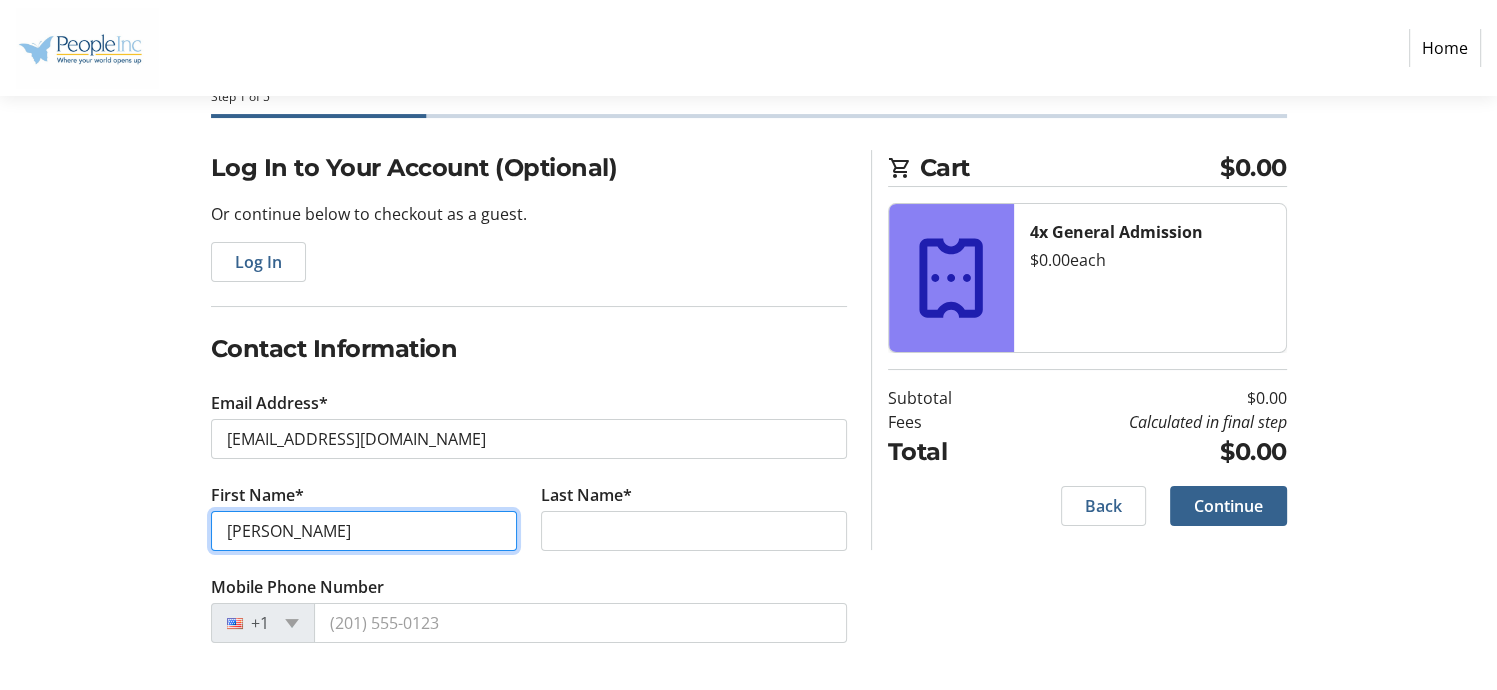 type on "[PERSON_NAME]" 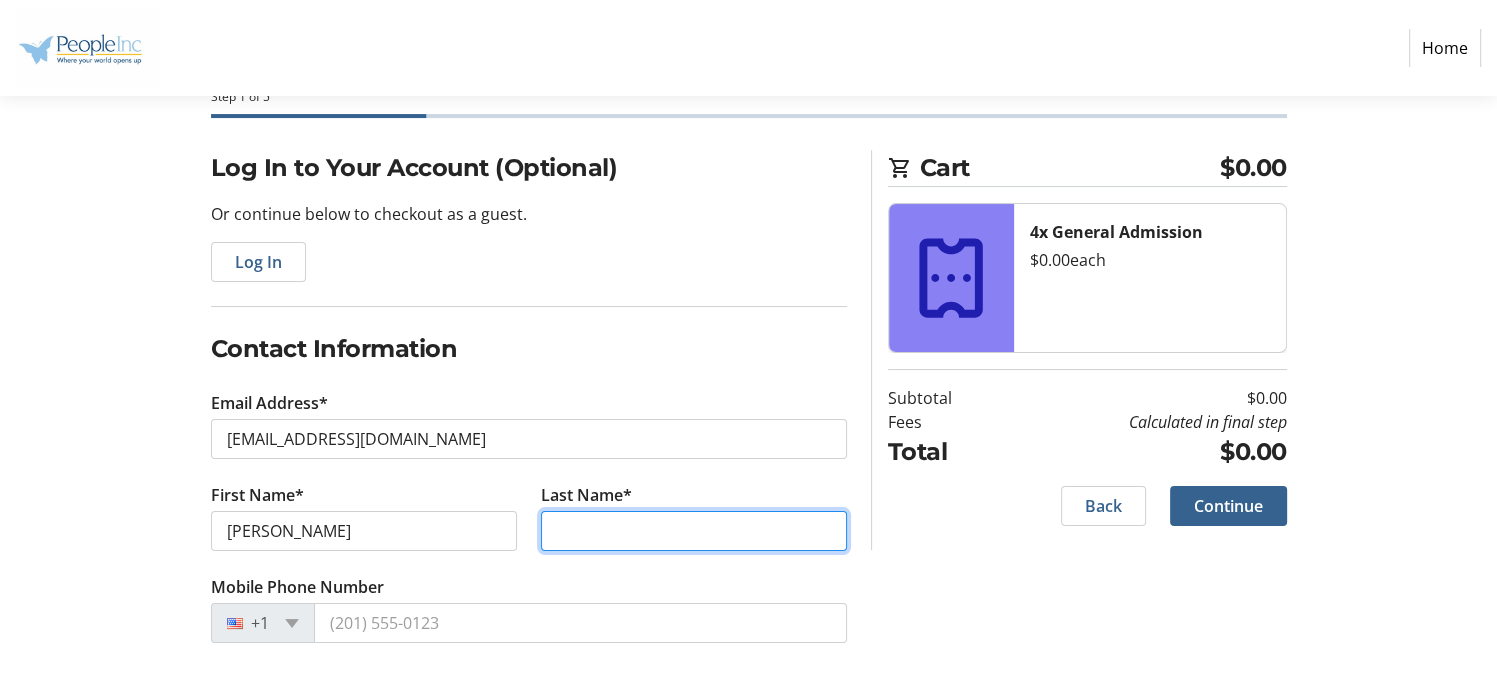 click on "Last Name*" at bounding box center [694, 531] 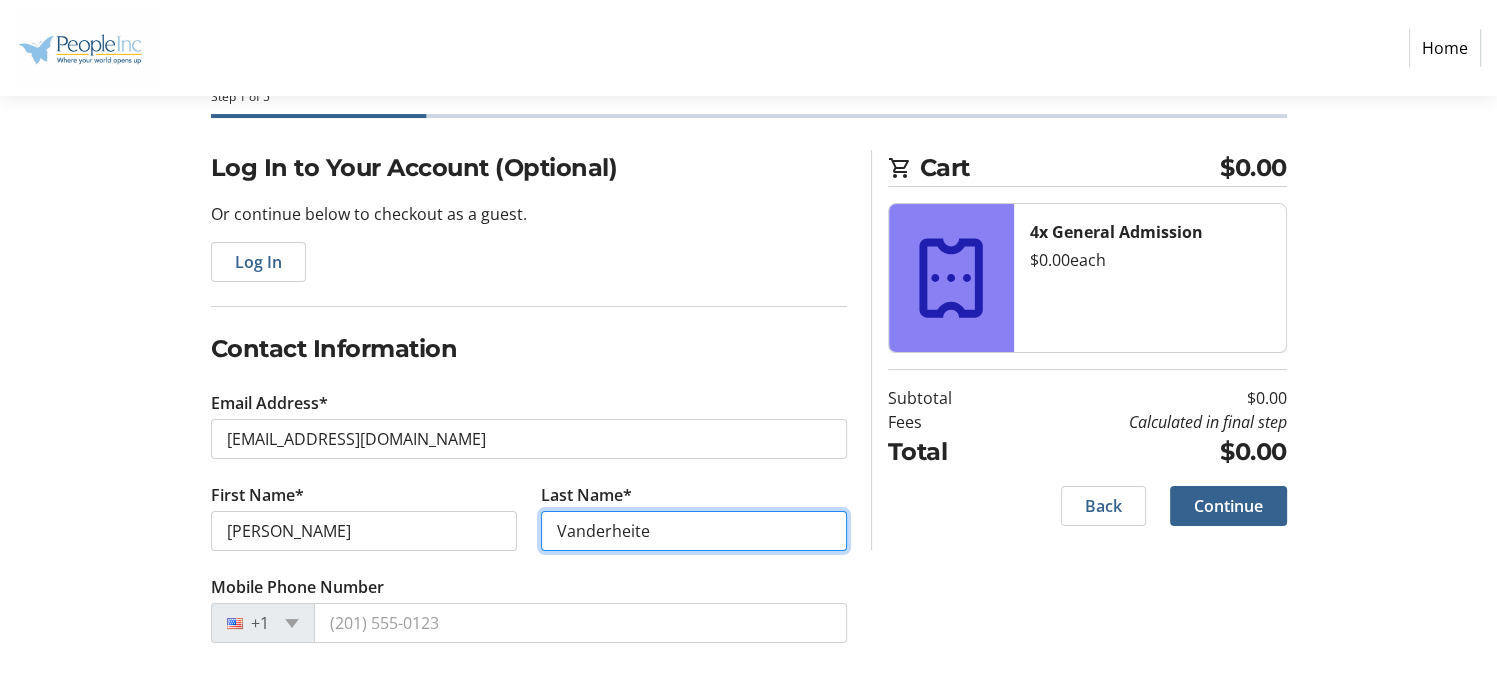 type on "Vanderheite" 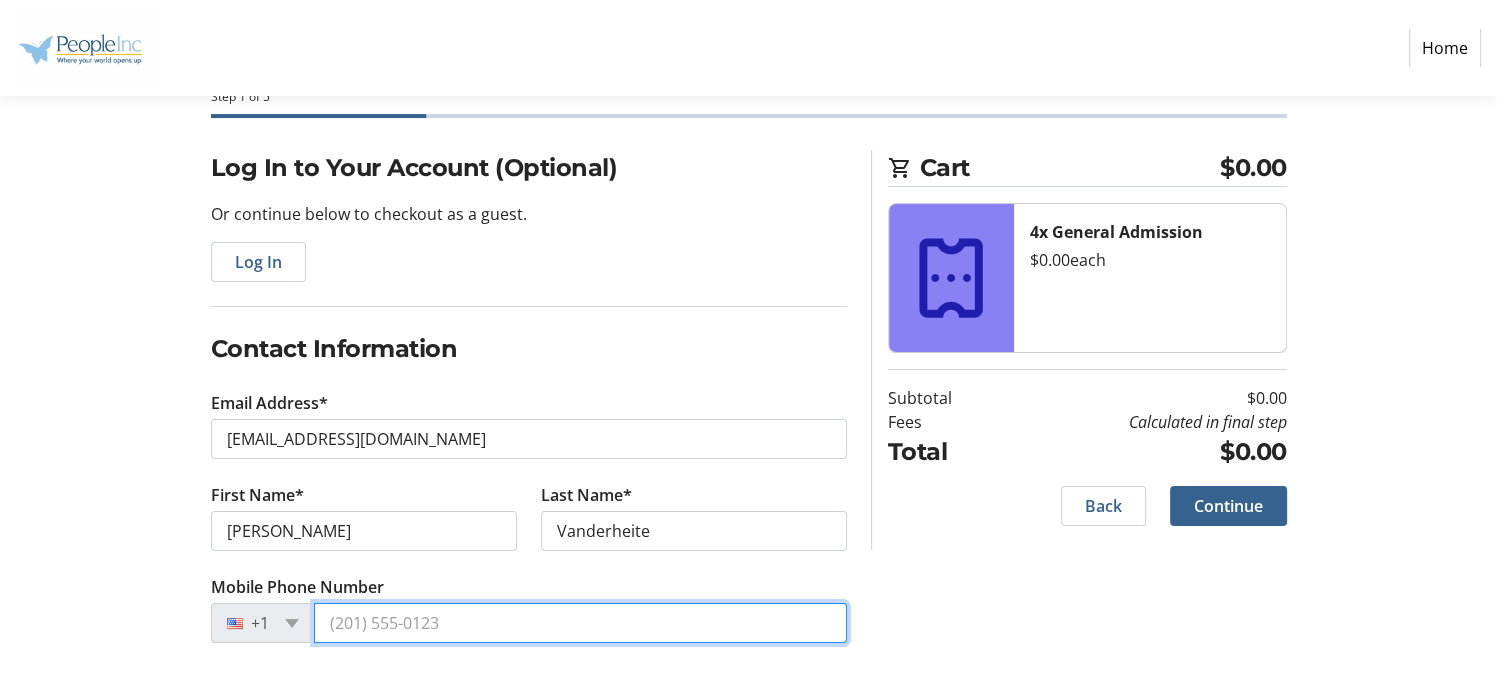 click on "Mobile Phone Number" at bounding box center [580, 623] 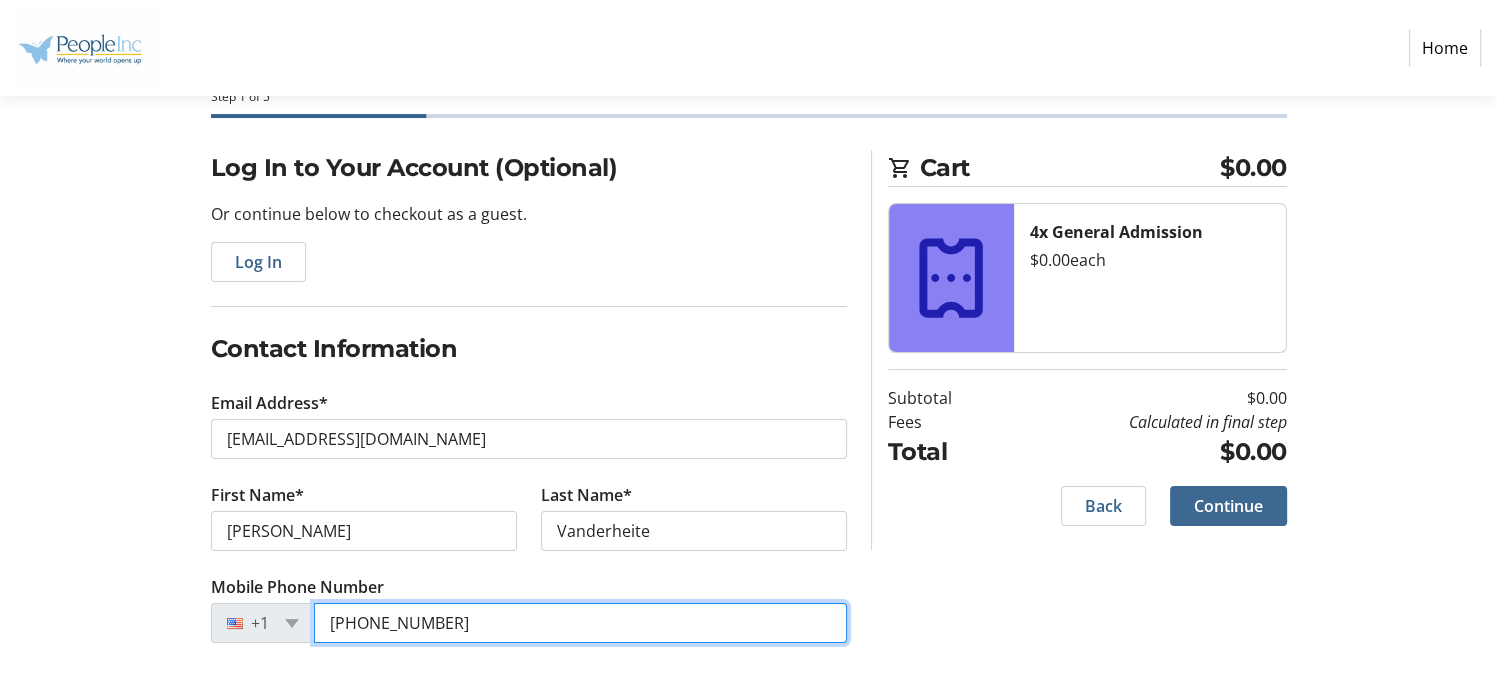 type on "[PHONE_NUMBER]" 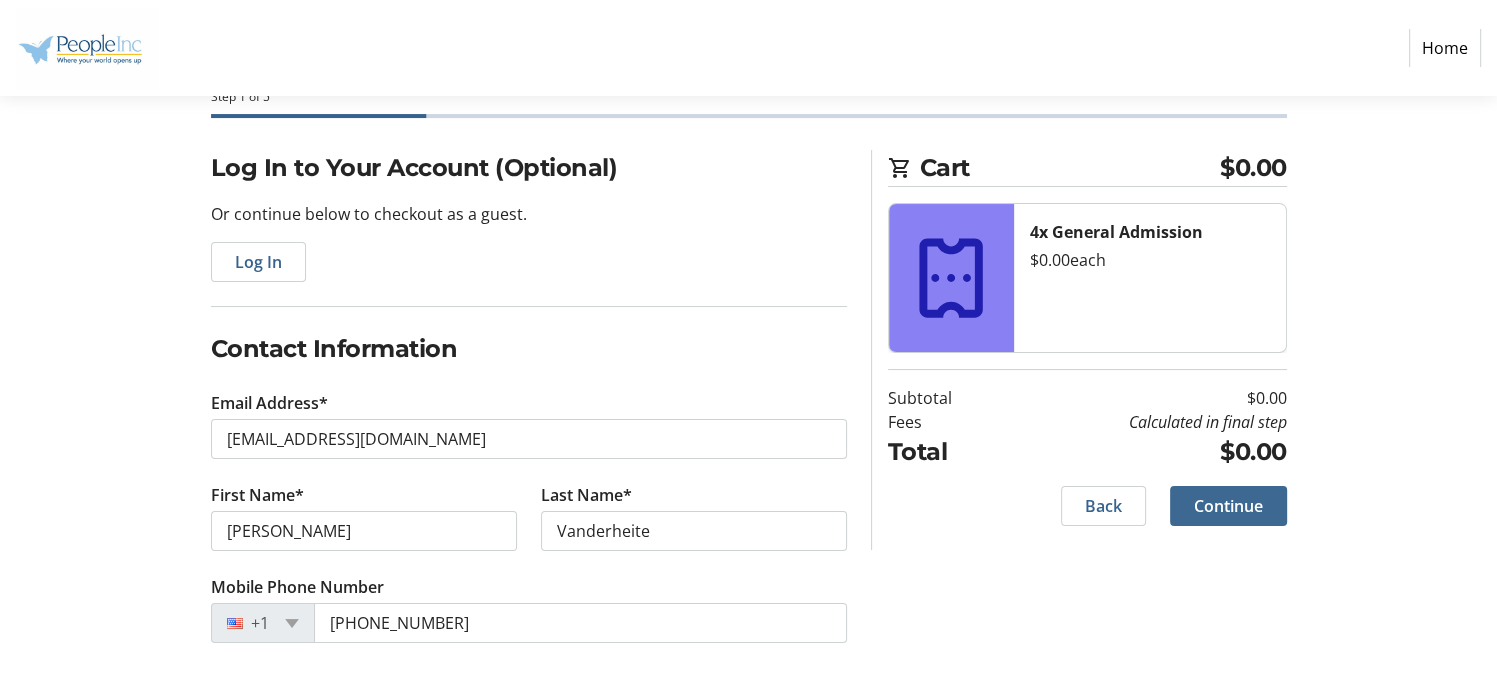 click on "Continue" 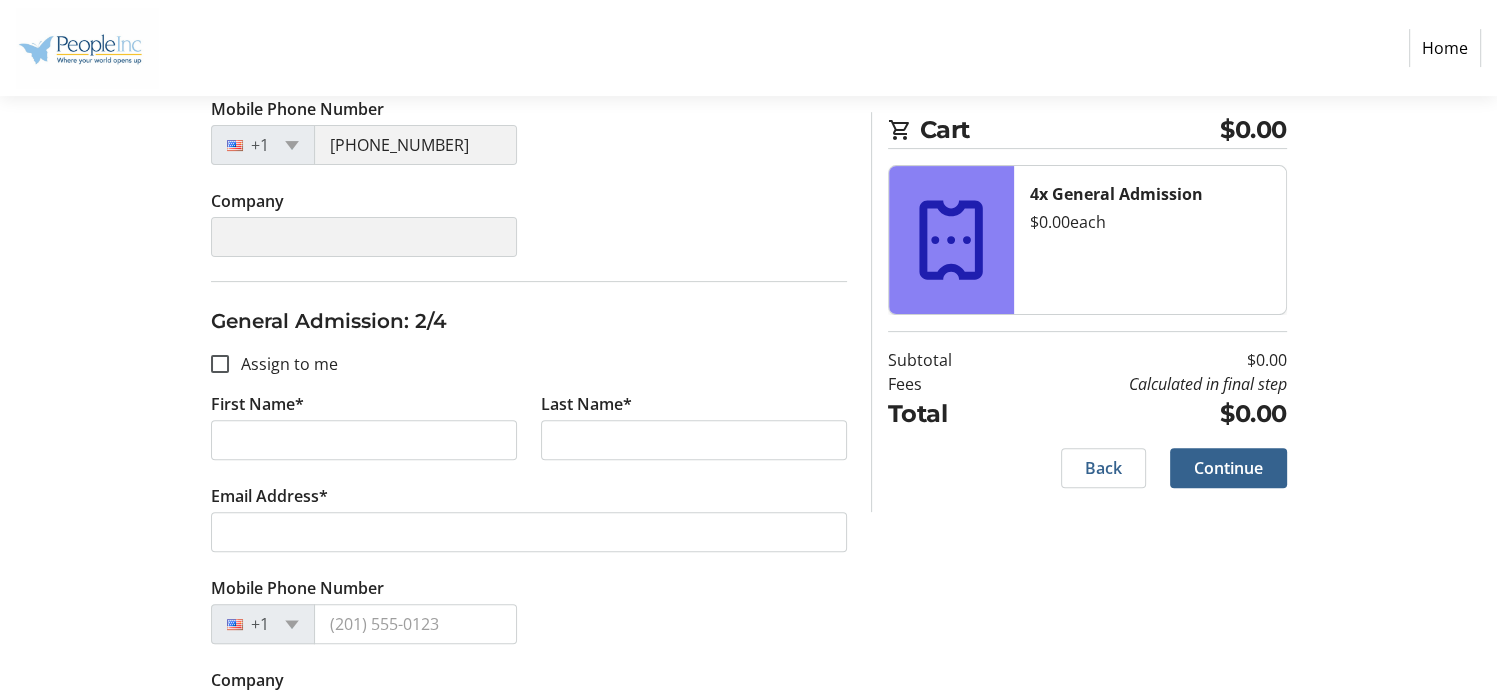 scroll, scrollTop: 600, scrollLeft: 0, axis: vertical 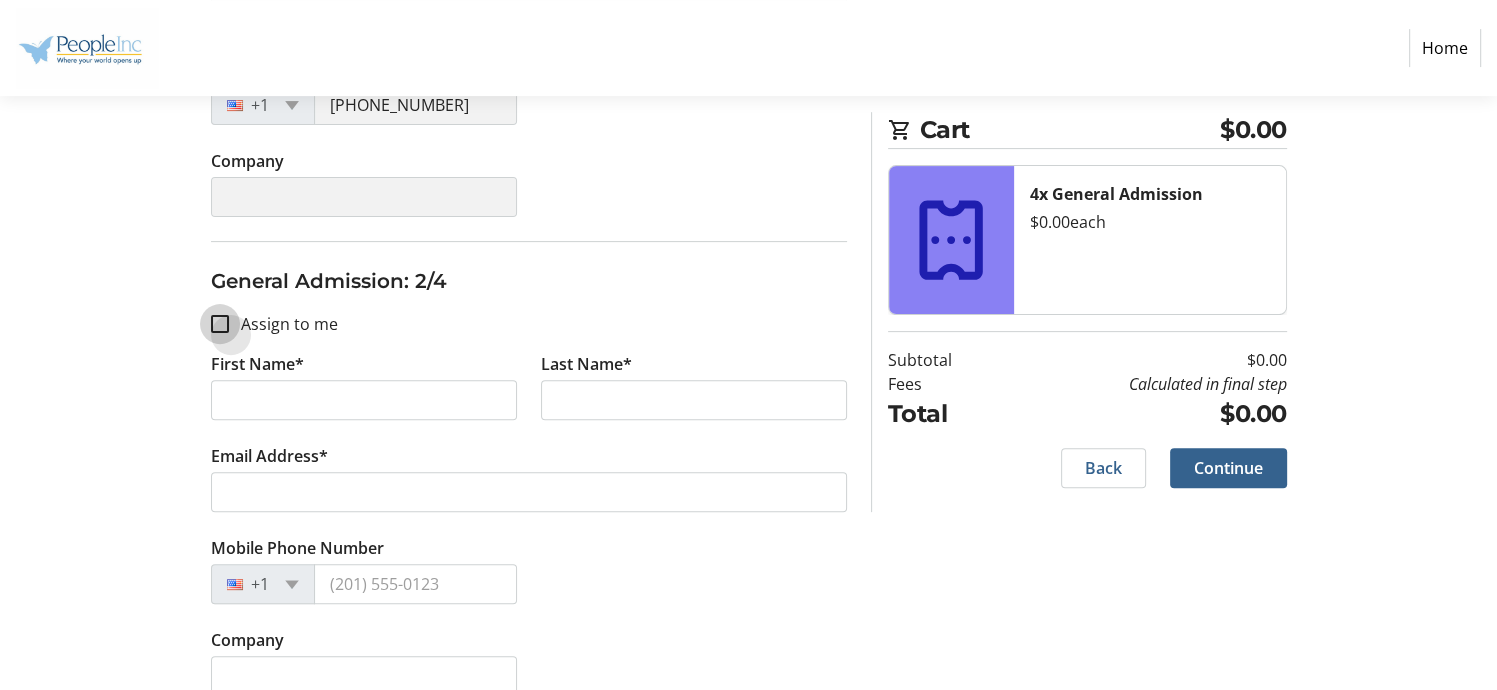 click on "Assign to me" at bounding box center (220, 324) 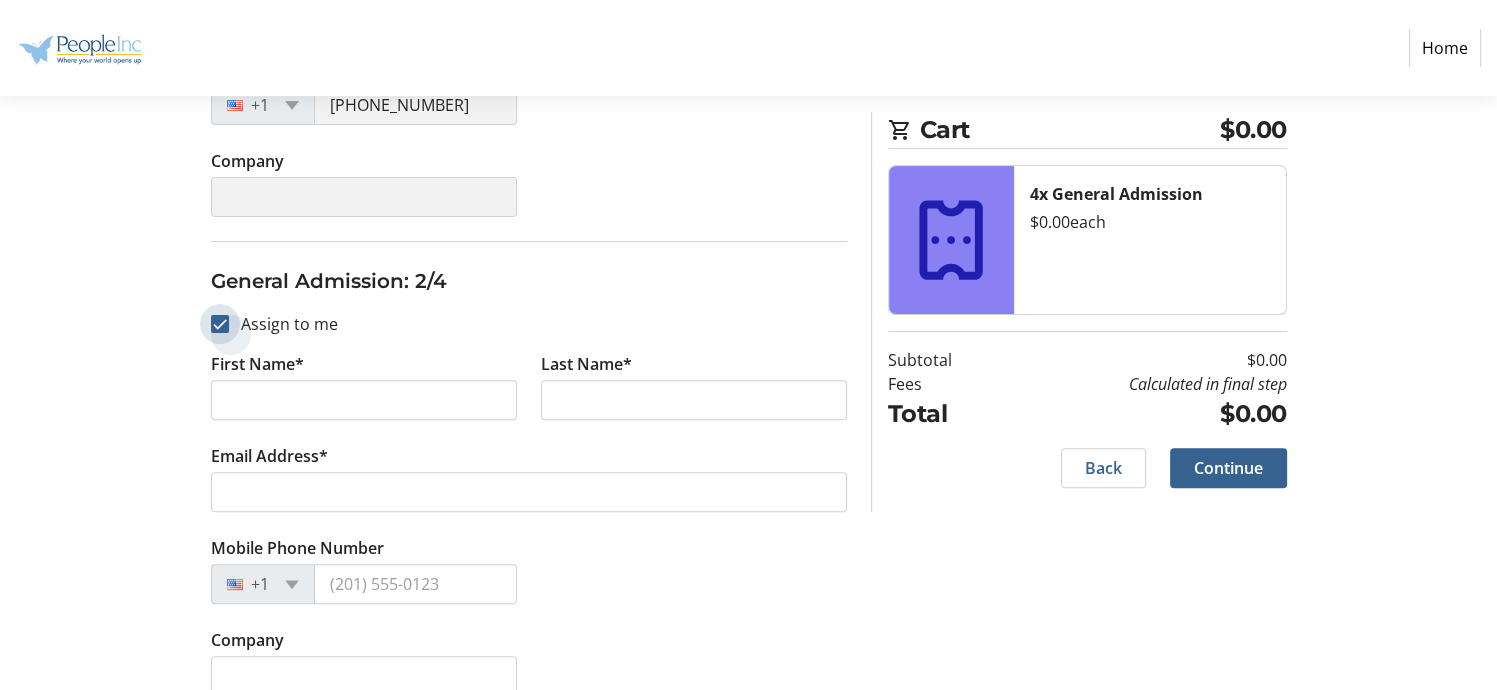 checkbox on "true" 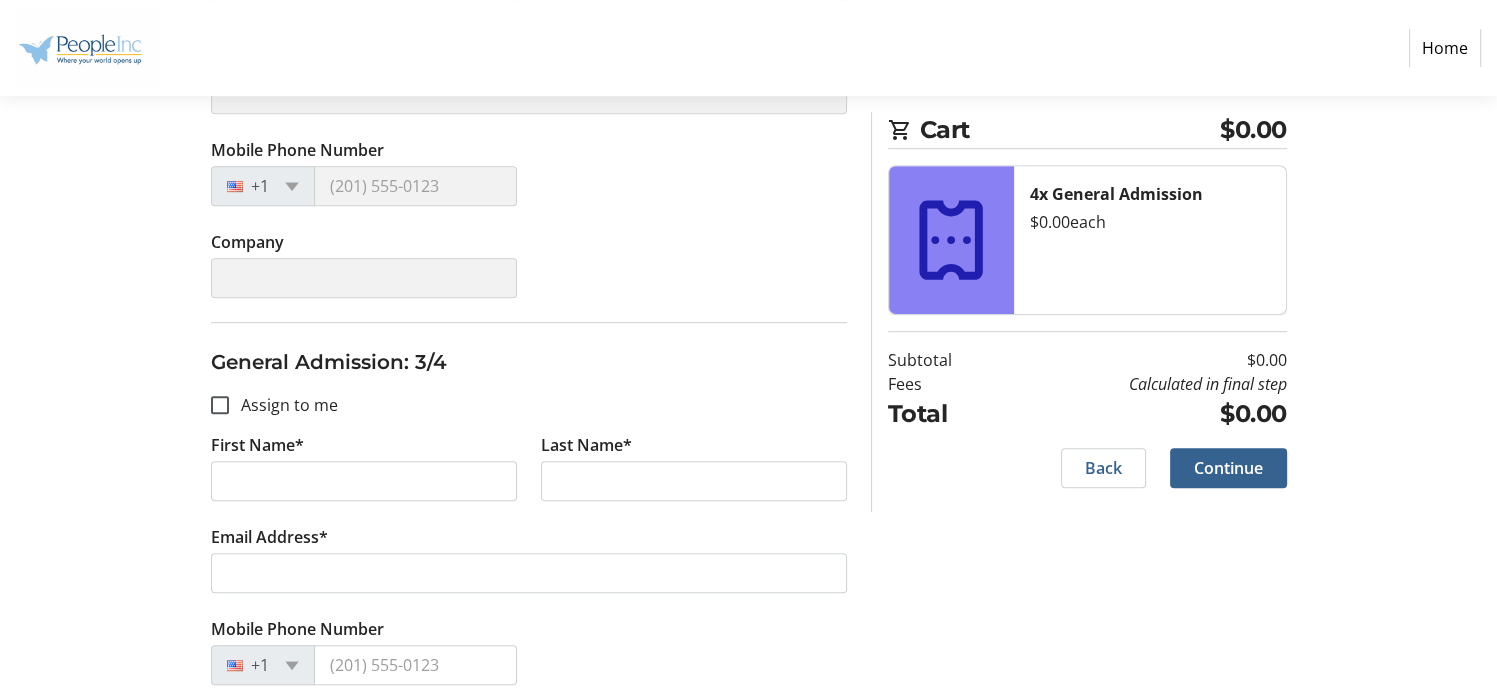 scroll, scrollTop: 1100, scrollLeft: 0, axis: vertical 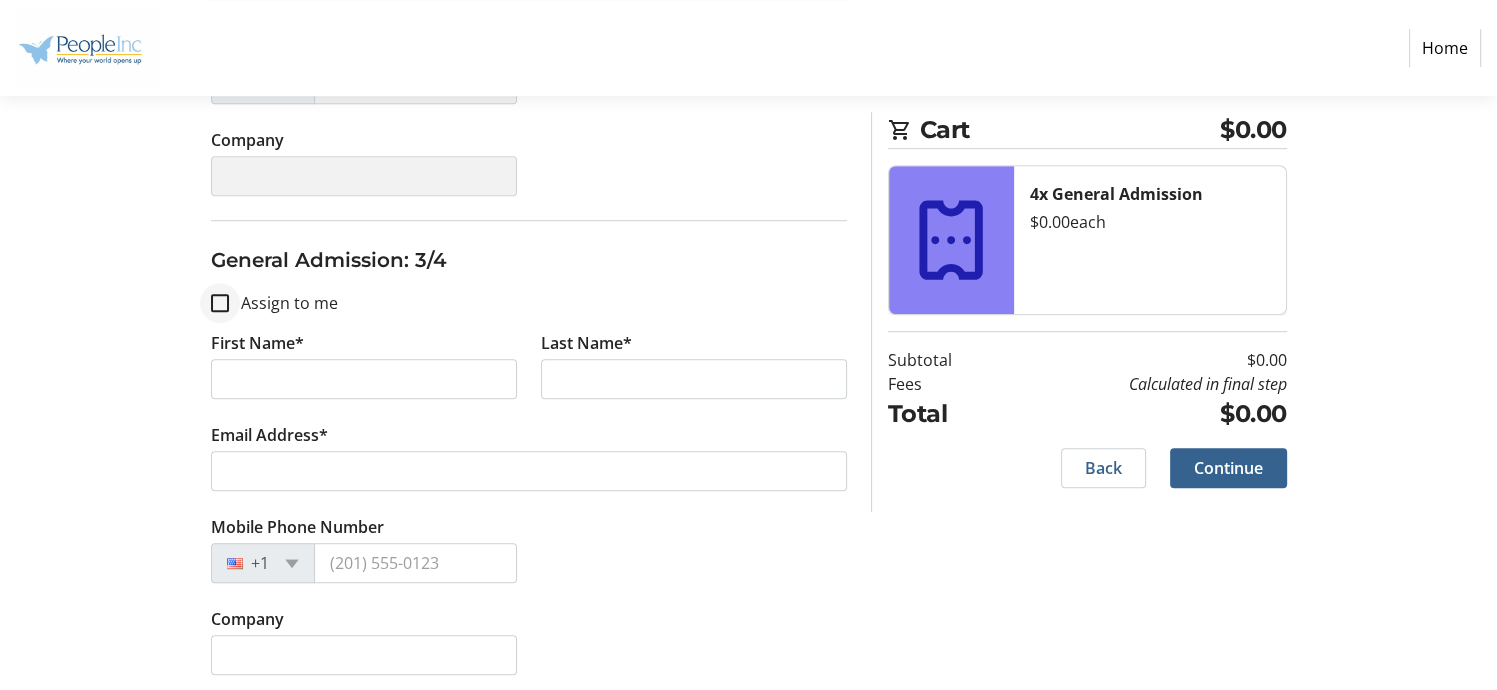 type on "[PERSON_NAME]" 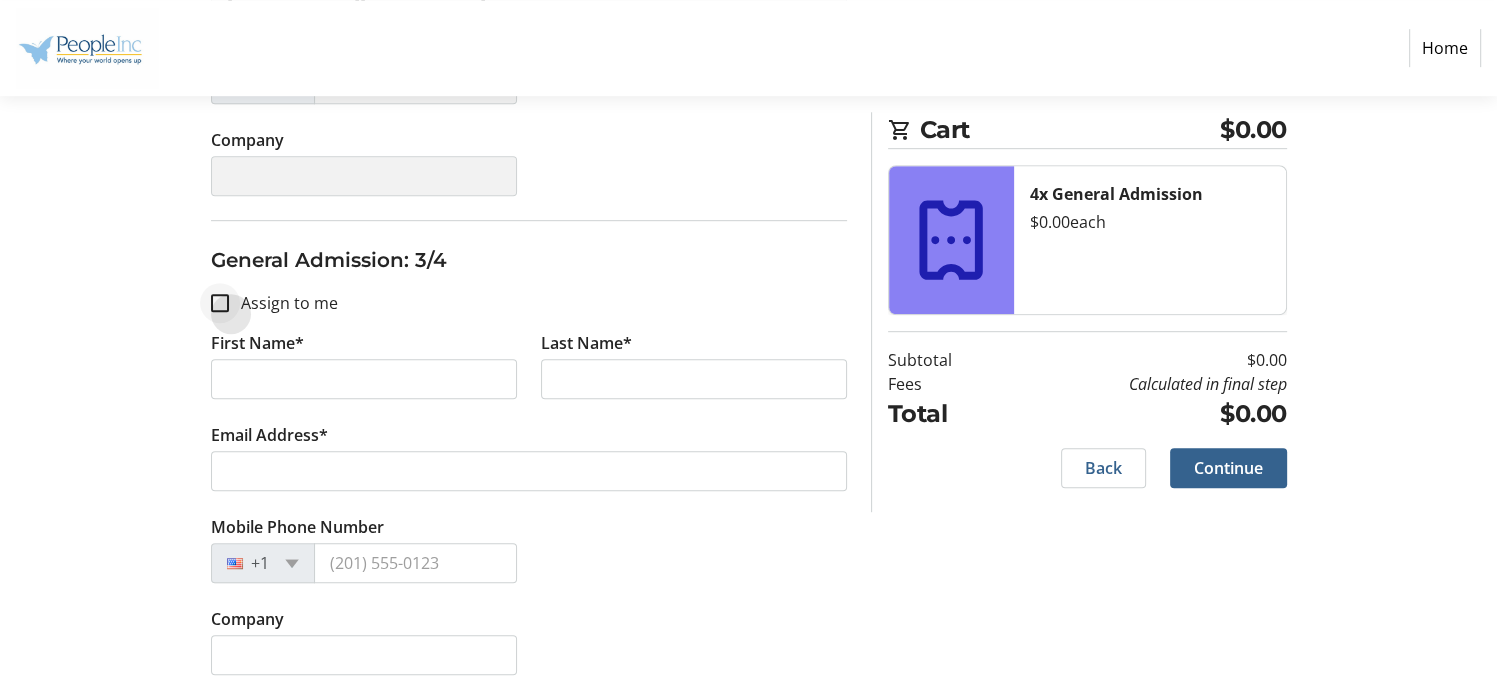 click at bounding box center (220, 303) 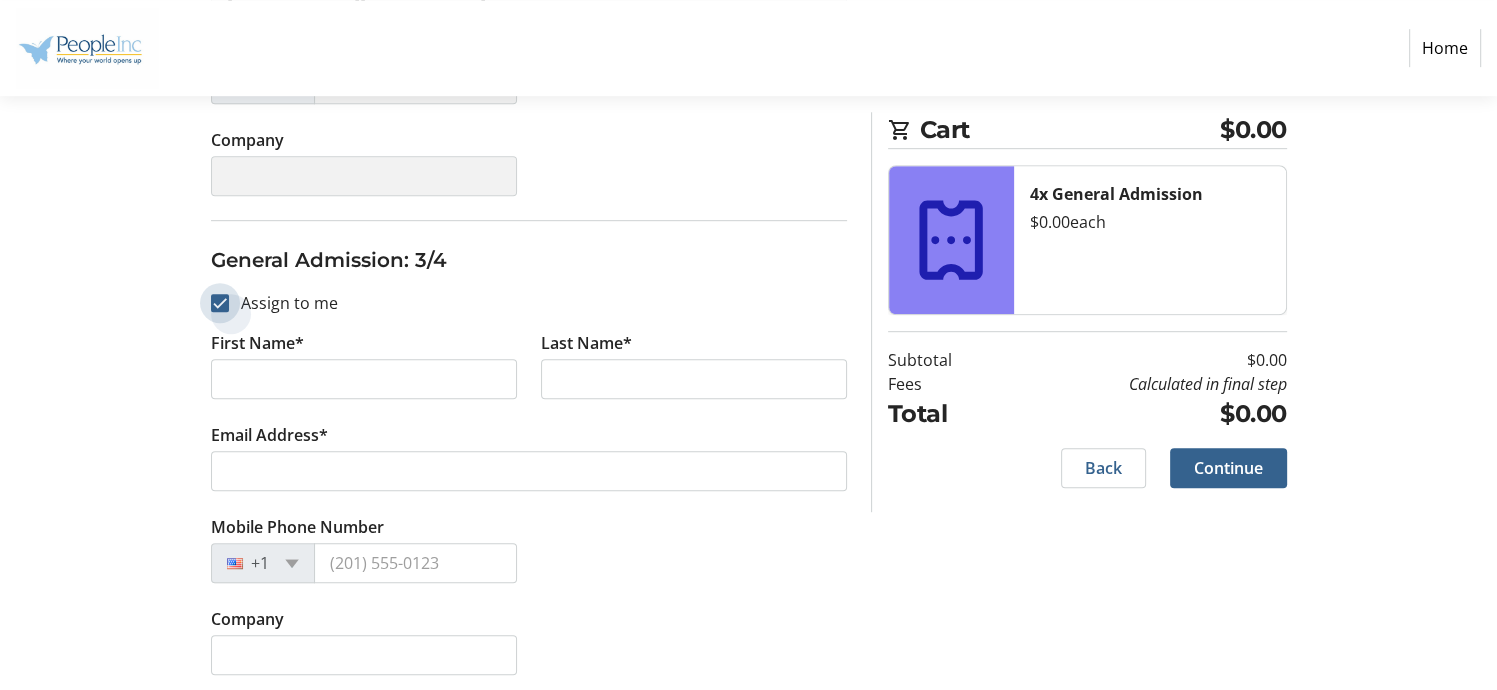checkbox on "true" 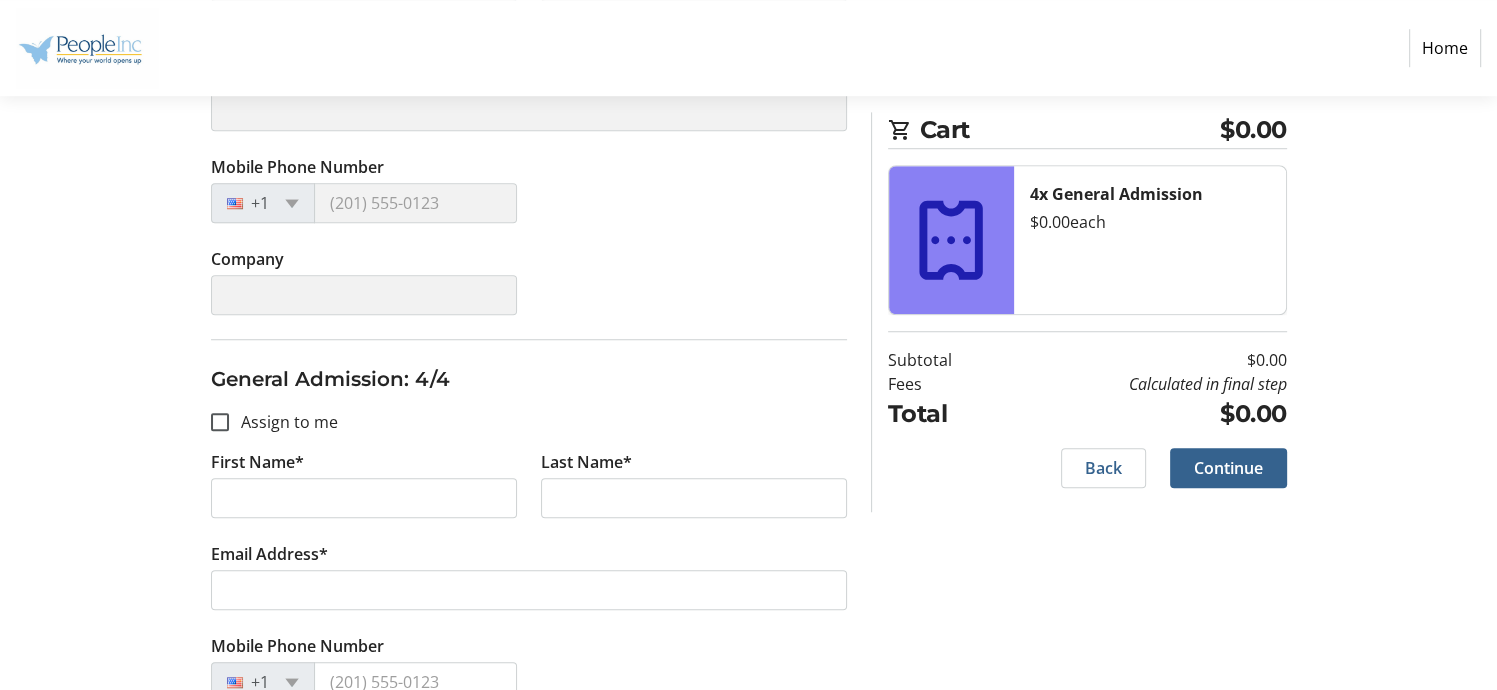 scroll, scrollTop: 1500, scrollLeft: 0, axis: vertical 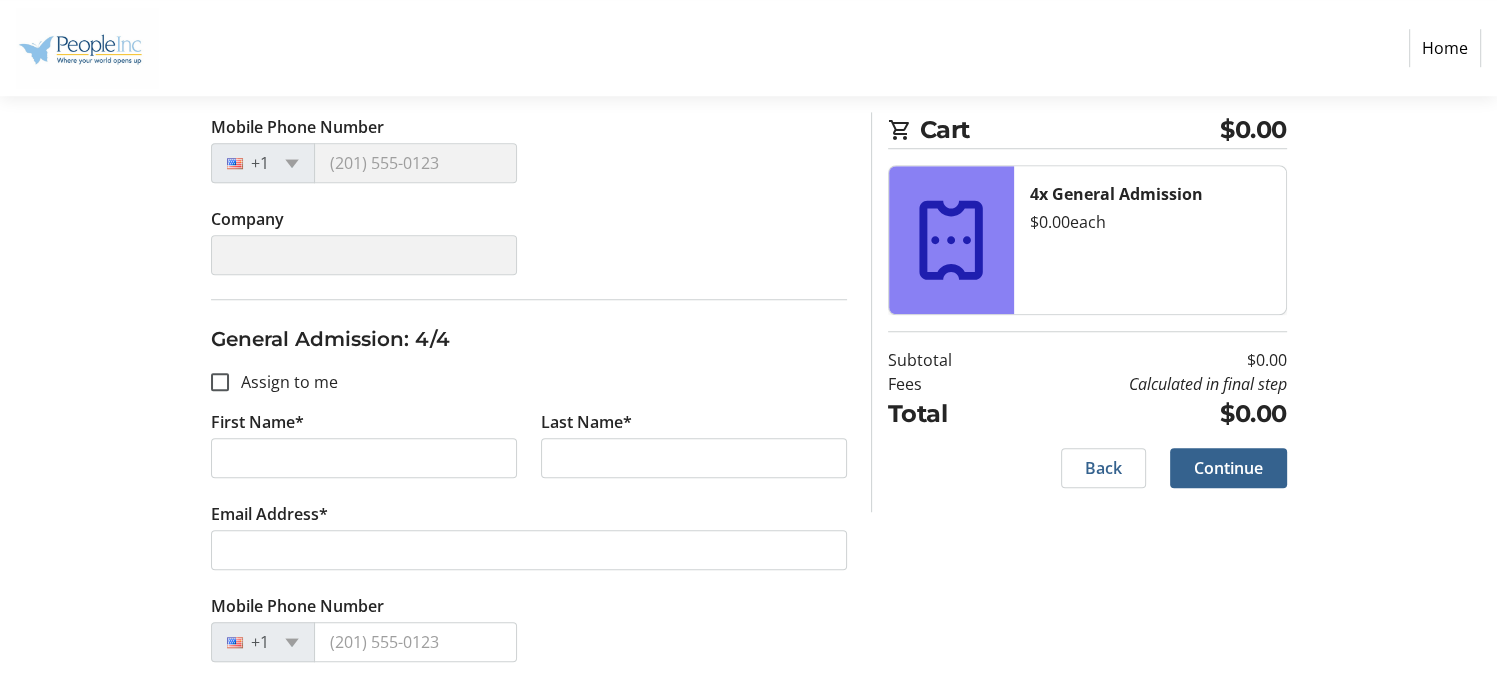 type on "[PERSON_NAME]" 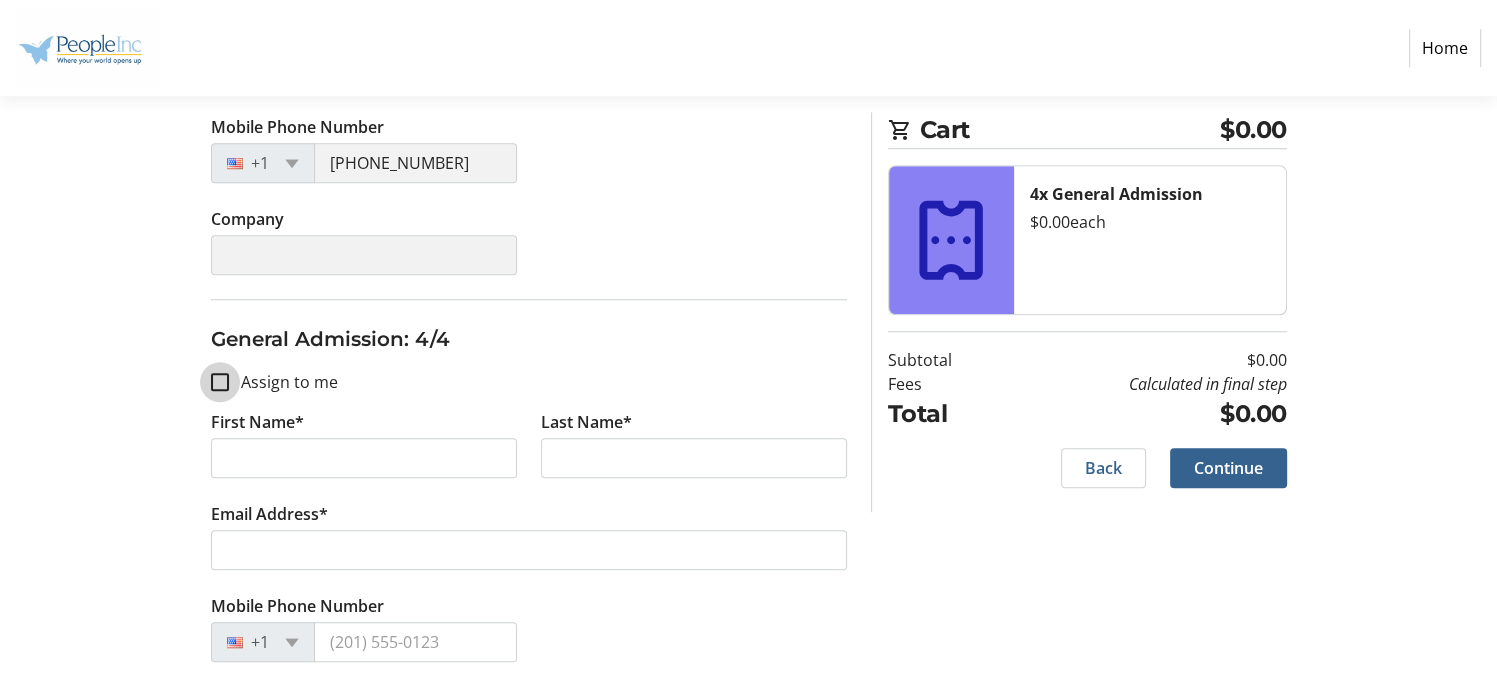 click on "Assign to me" at bounding box center [220, 382] 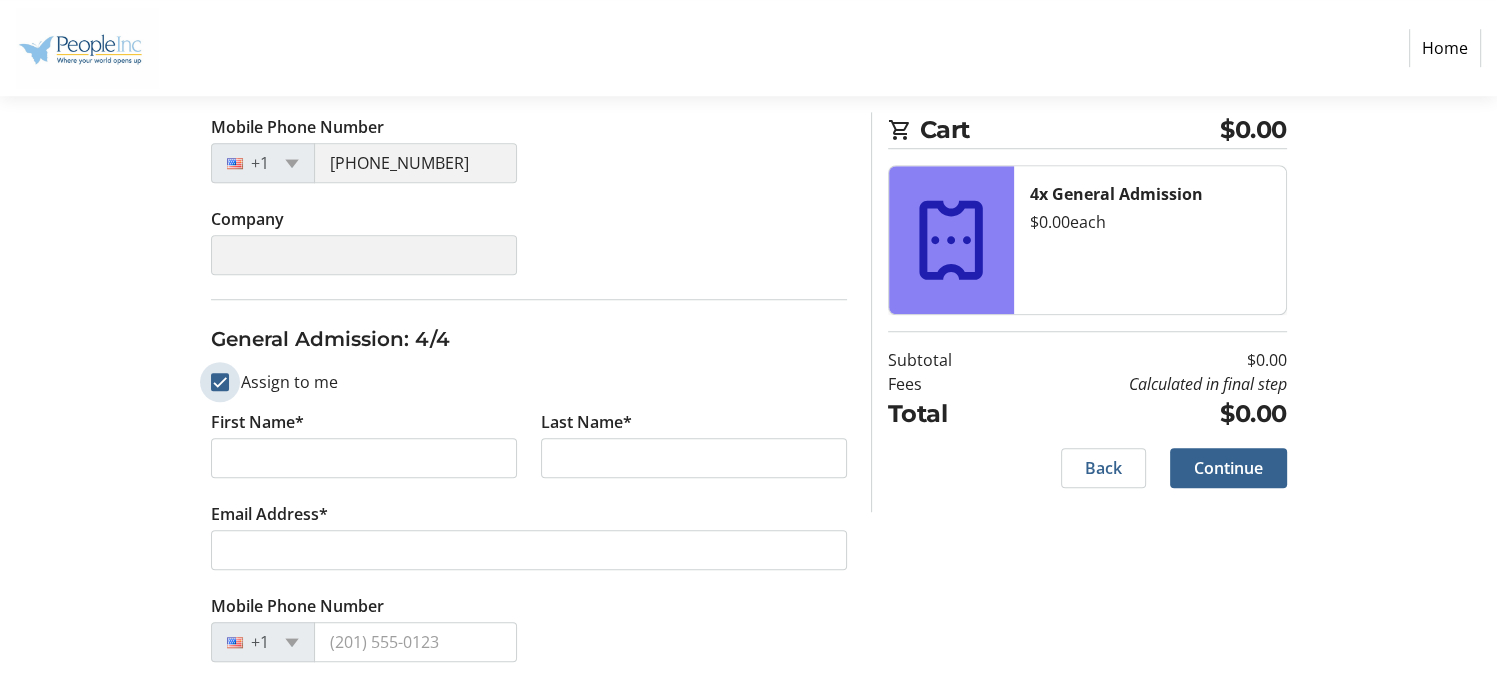 checkbox on "true" 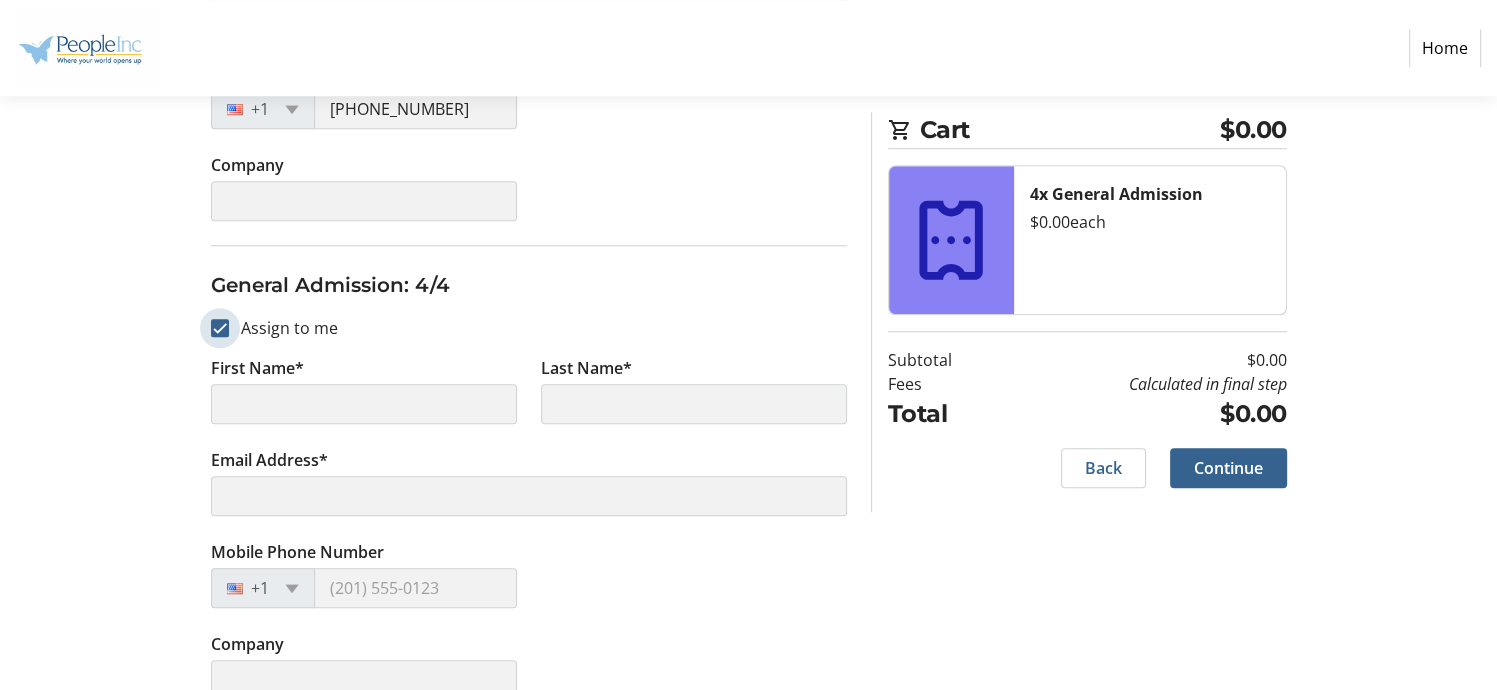 type on "[PERSON_NAME]" 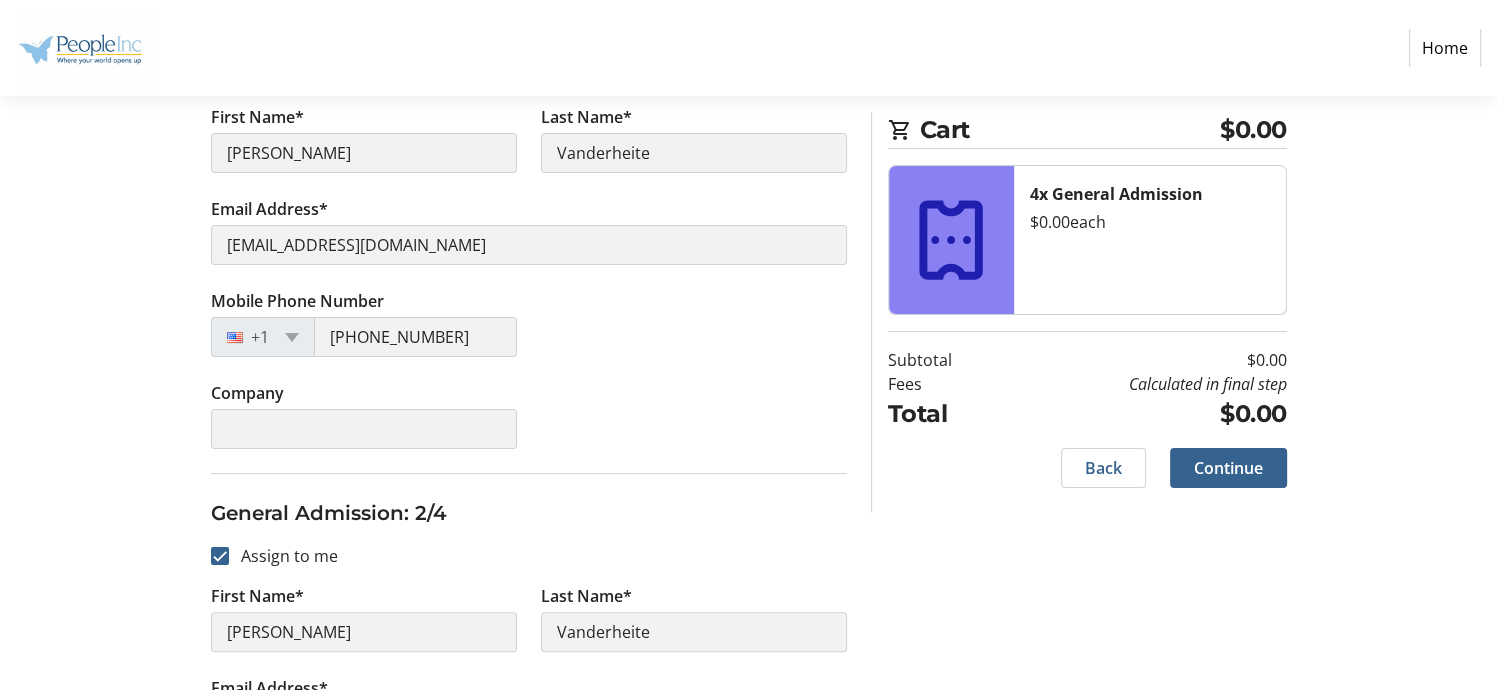 scroll, scrollTop: 400, scrollLeft: 0, axis: vertical 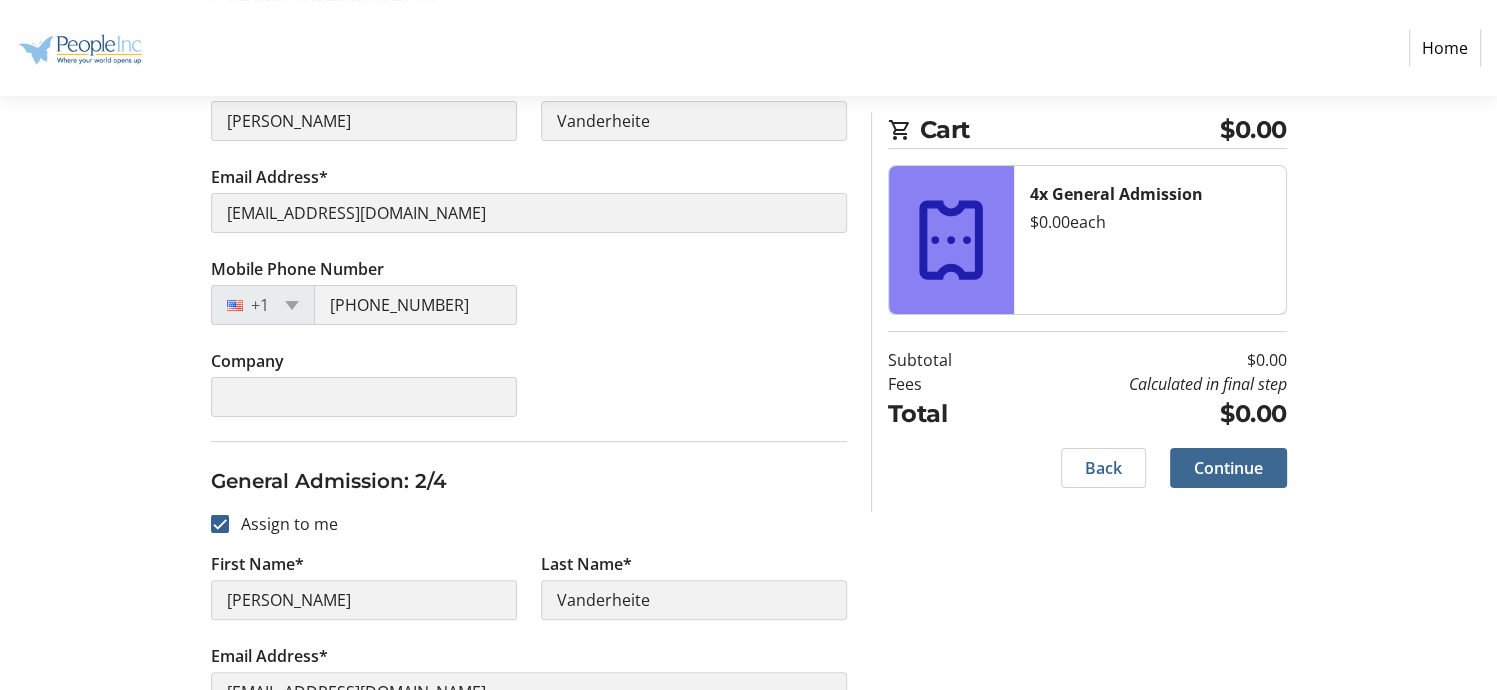 click on "Continue" 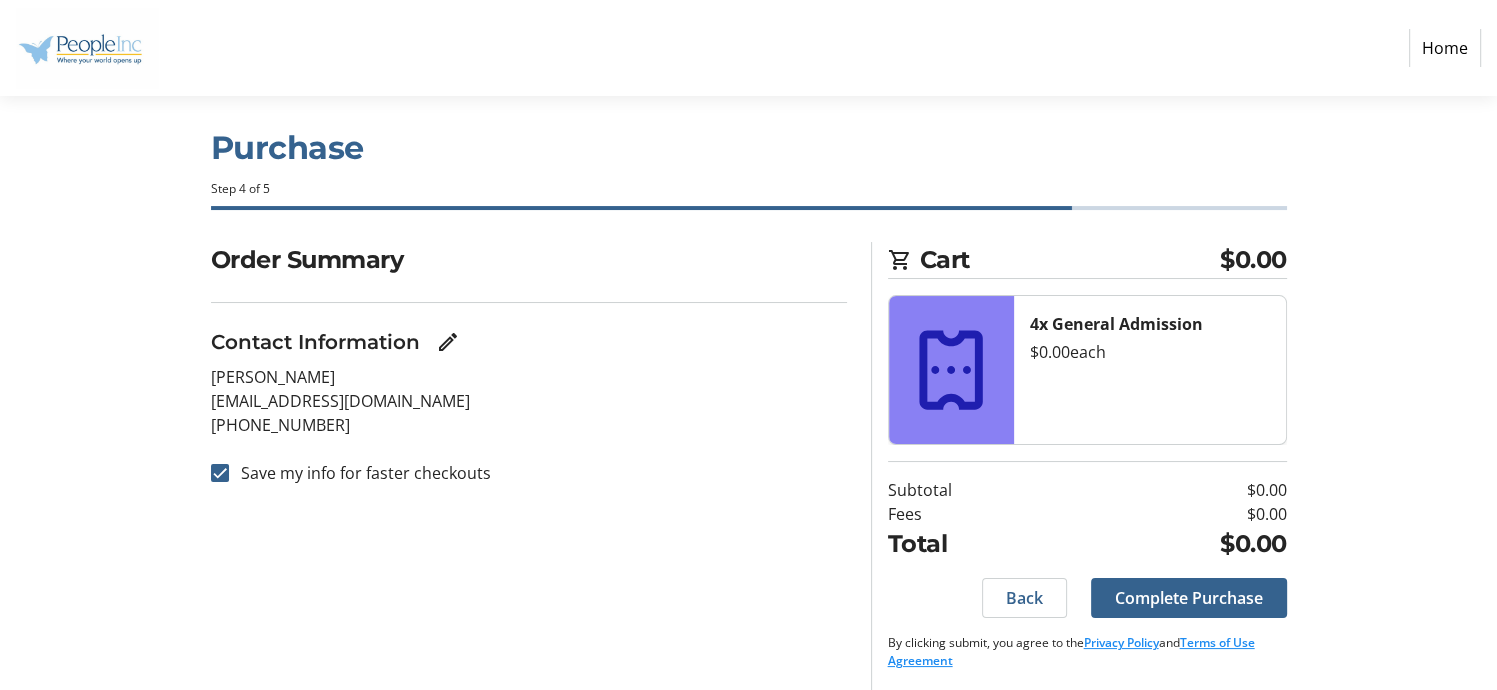 scroll, scrollTop: 24, scrollLeft: 0, axis: vertical 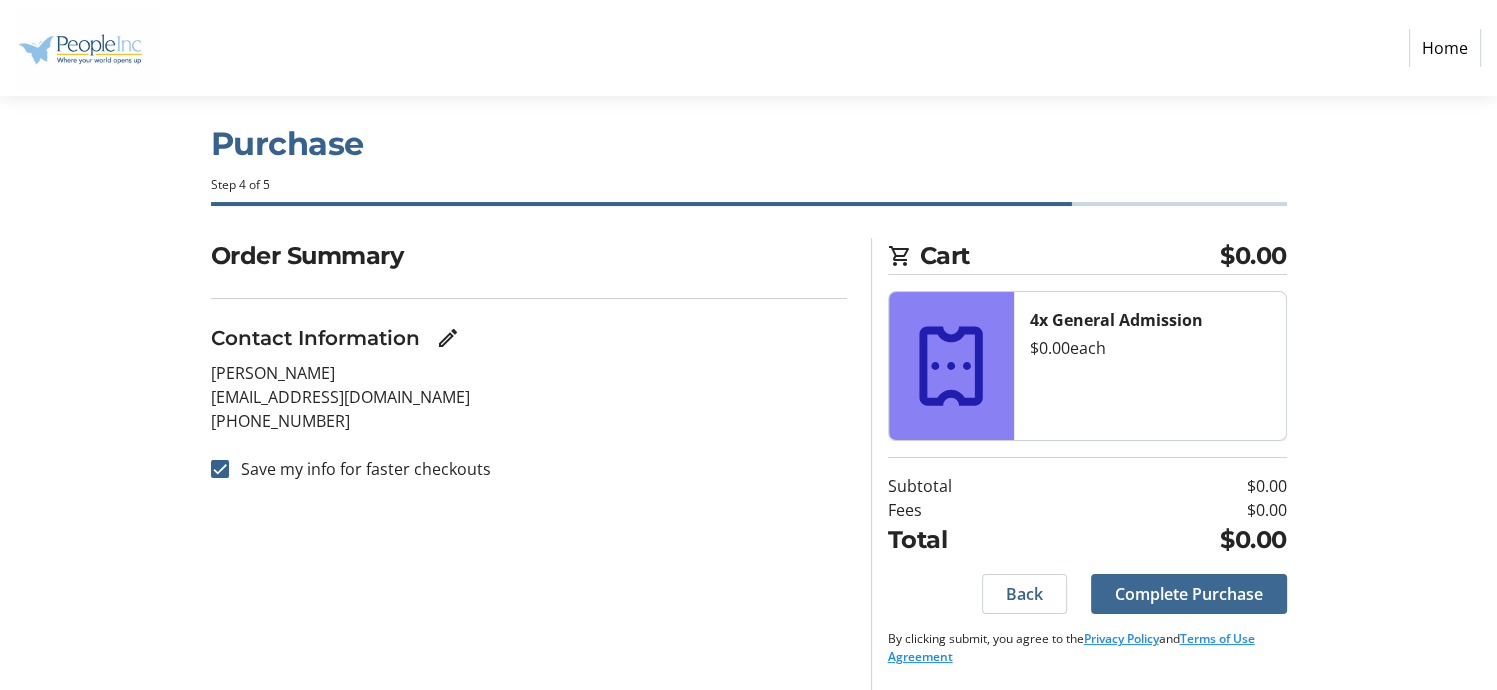 click on "Complete Purchase" 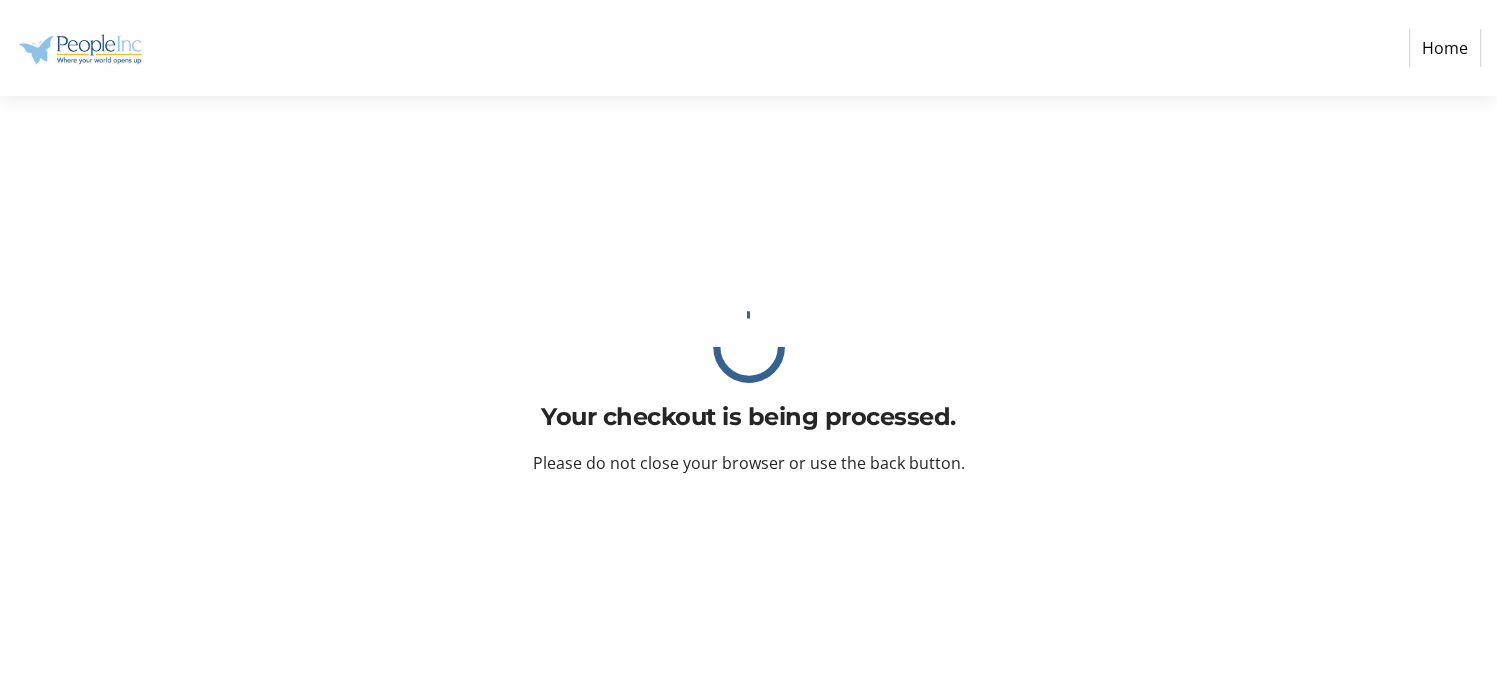 scroll, scrollTop: 0, scrollLeft: 0, axis: both 